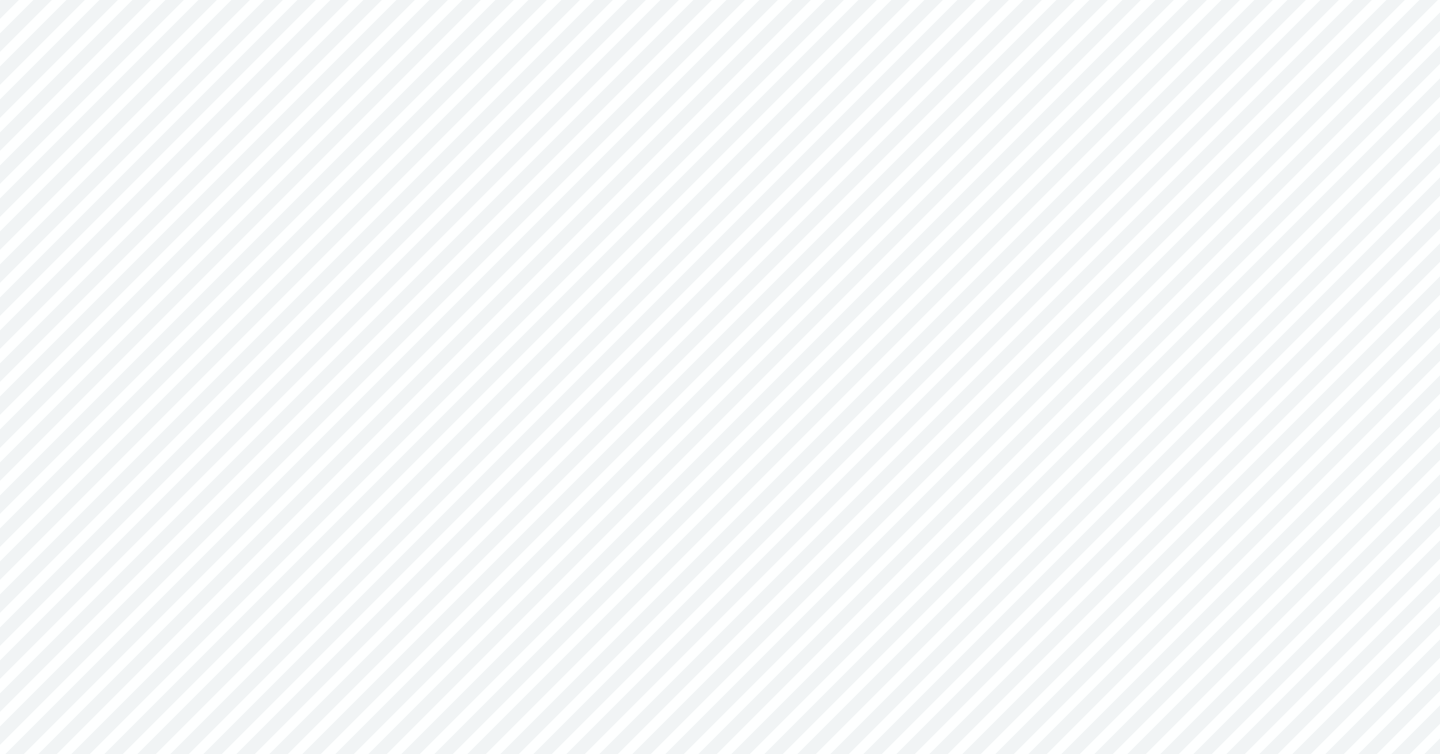scroll, scrollTop: 0, scrollLeft: 0, axis: both 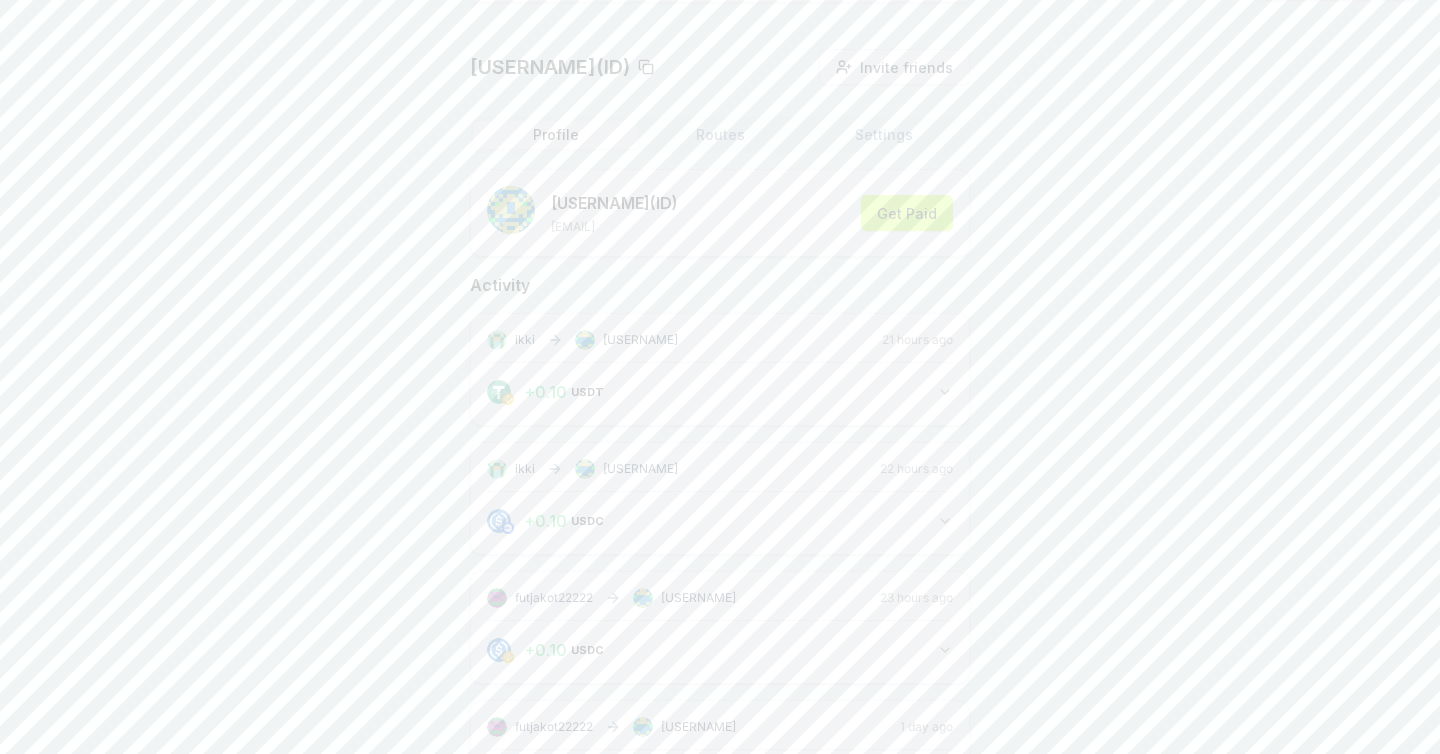 click on "Activity" at bounding box center (720, 285) 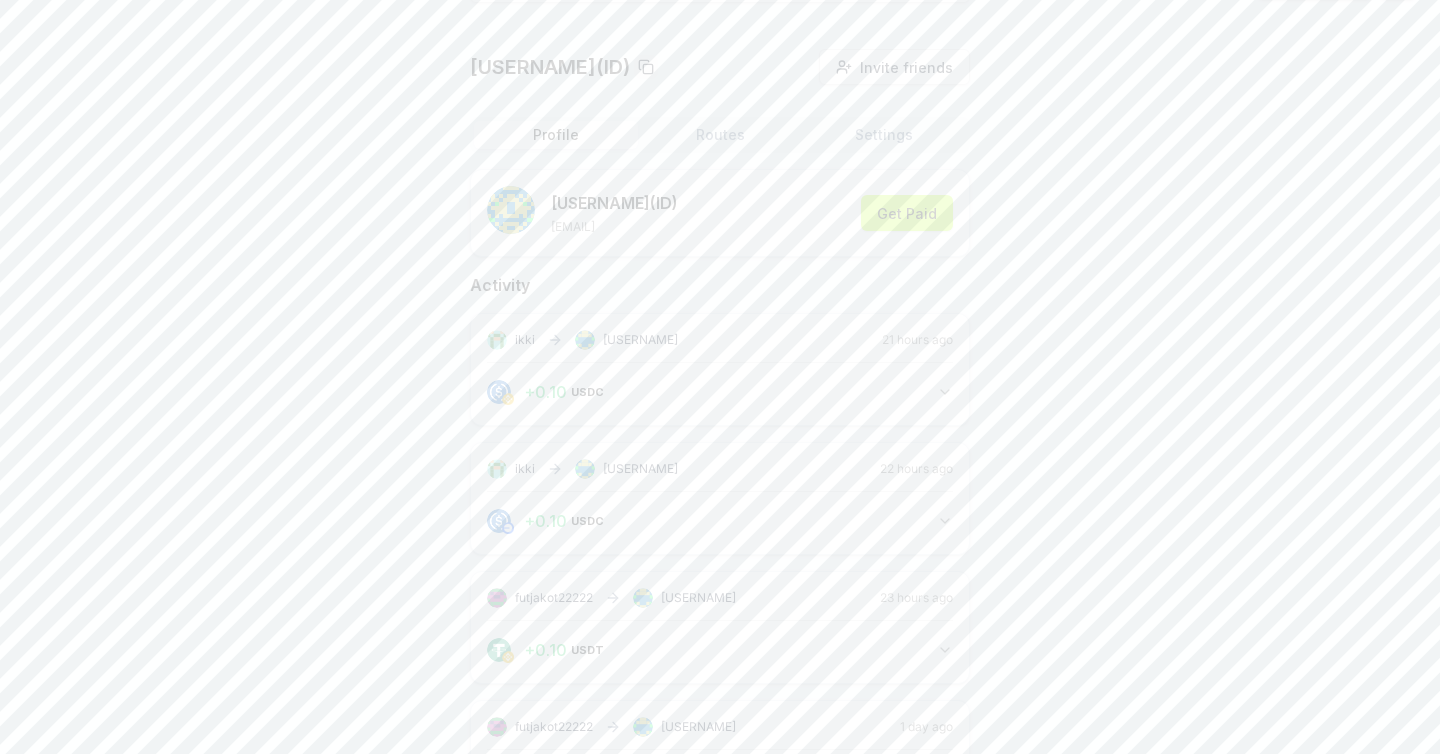 click on "andree(ID) Invite friends Invite Profile Routes Settings andree (ID) andree@r3vl.xyz Get Paid Activity ikki andree 21 hours ago + 0.10 USDC 0.09900144166971787 USDC ikki andree 22 hours ago + 0.10 USDC 0.1 USDC futjakot22222 andree 23 hours ago + 0.10 USDT 0.09897878375566085 USDT futjakot22222 andree 1 day ago + 0.10 USDT 0.09897743683098485 USDT andreereva1 andree 1 day ago + 0.99 USDT 0.9898217783750284 USDT andreereva1 andree 1 day ago + 1 USDC 1 USDC andree ikki 2 days ago - 0.10 USDC 0.1 USDC andreereva1 andree 2 days ago + 0.05 USDC 0.05 USDC andreereva1 andree 2 days ago + 0.01 USDC 0.01 USDC andreereva1 andree 2 days ago + 0.01 USDC 0.00992210993235514 USDC" at bounding box center [720, 834] 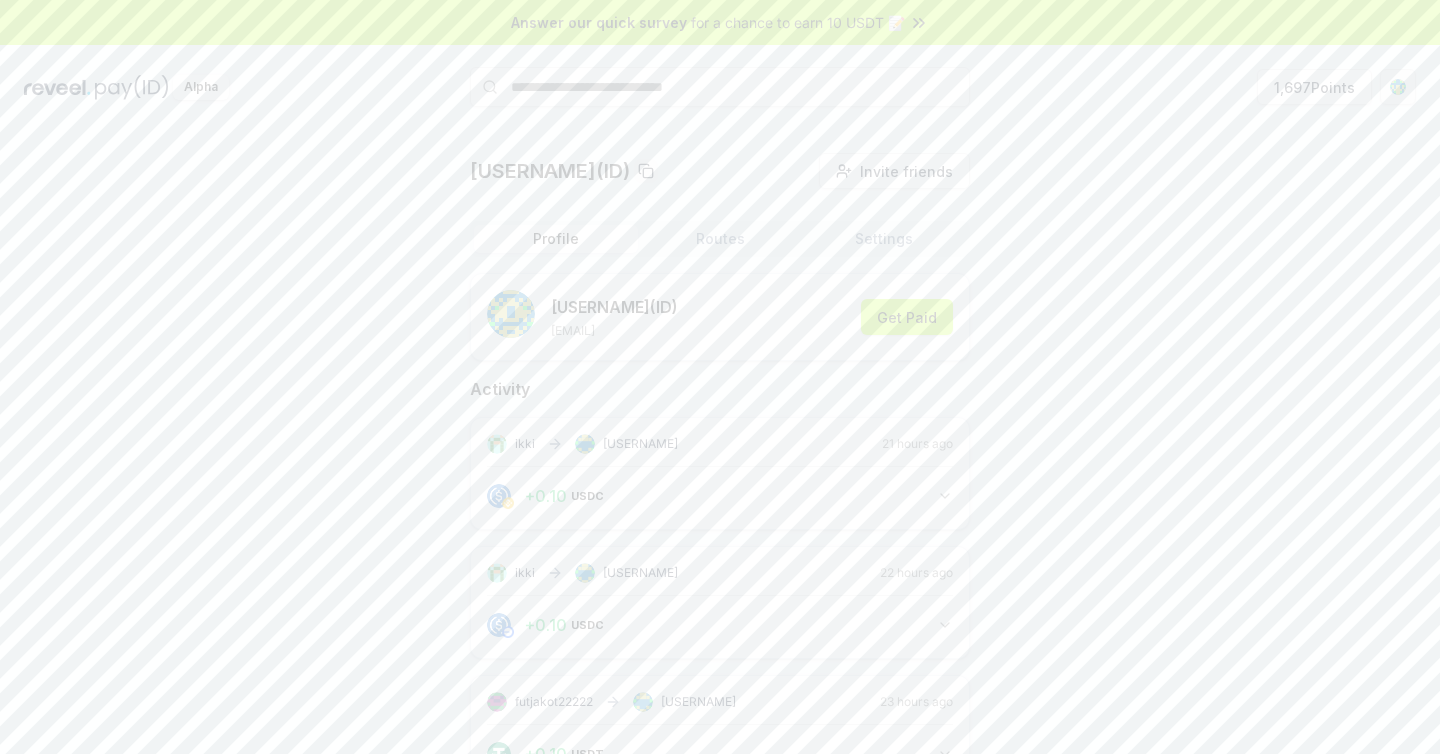 click on "Answer our quick survey for a chance to earn 10 USDT 📝 Alpha   1,697  Points andree(ID) Invite friends Invite Profile Routes Settings andree (ID) andree@r3vl.xyz Get Paid Activity ikki andree 21 hours ago + 0.10 USDC 0.09900144166971787 USDC ikki andree 22 hours ago + 0.10 USDC 0.1 USDC futjakot22222 andree 23 hours ago + 0.10 USDT 0.09897878375566085 USDT futjakot22222 andree 1 day ago + 0.10 USDT 0.09897743683098485 USDT andreereva1 andree 1 day ago + 0.99 USDT 0.9898217783750284 USDT andreereva1 andree 1 day ago + 1 USDC 1 USDC andree ikki 2 days ago - 0.10 USDC 0.1 USDC andreereva1 andree 2 days ago + 0.05 USDC 0.05 USDC andreereva1 andree 2 days ago + 0.01 USDC 0.01 USDC andreereva1 andree 2 days ago + 0.01 USDC 0.00992210993235514 USDC" at bounding box center [720, 377] 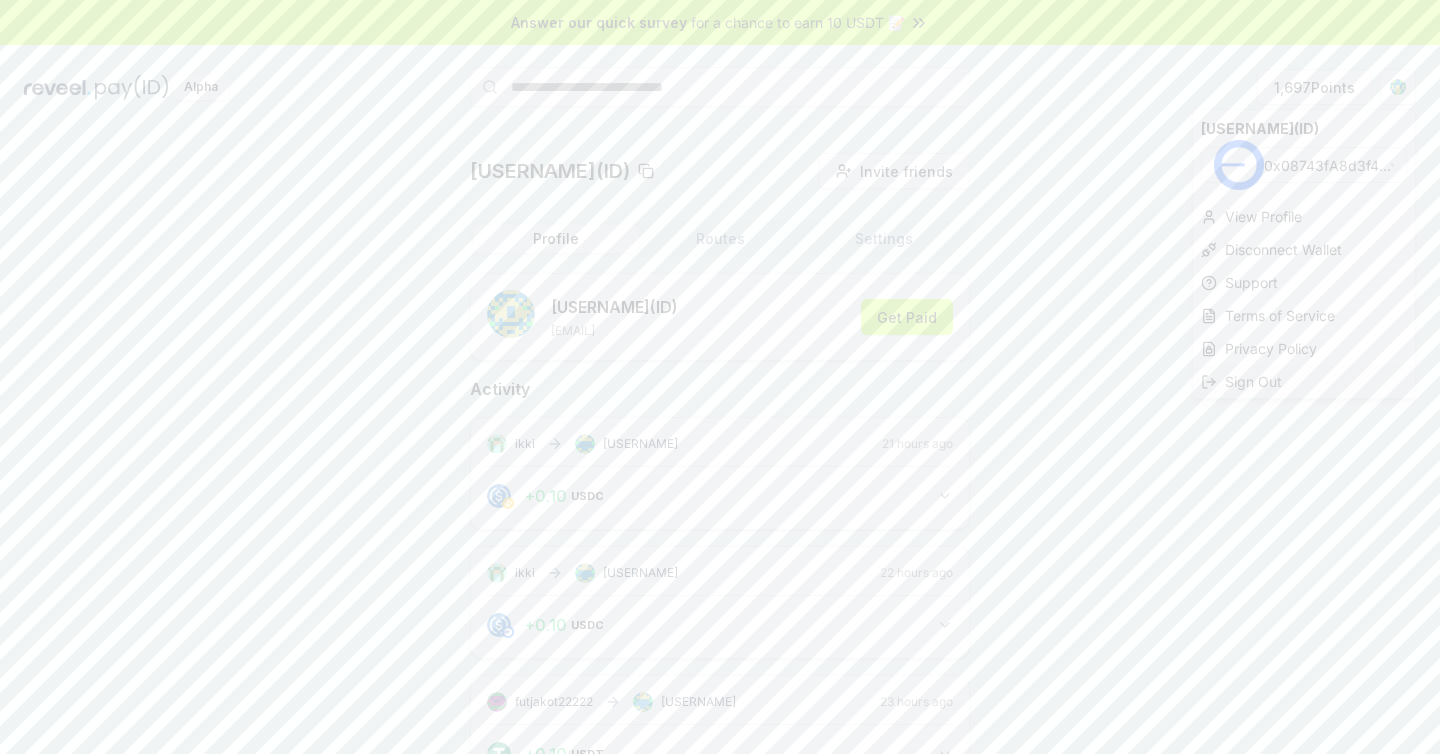 click on "Sign Out" at bounding box center (1304, 381) 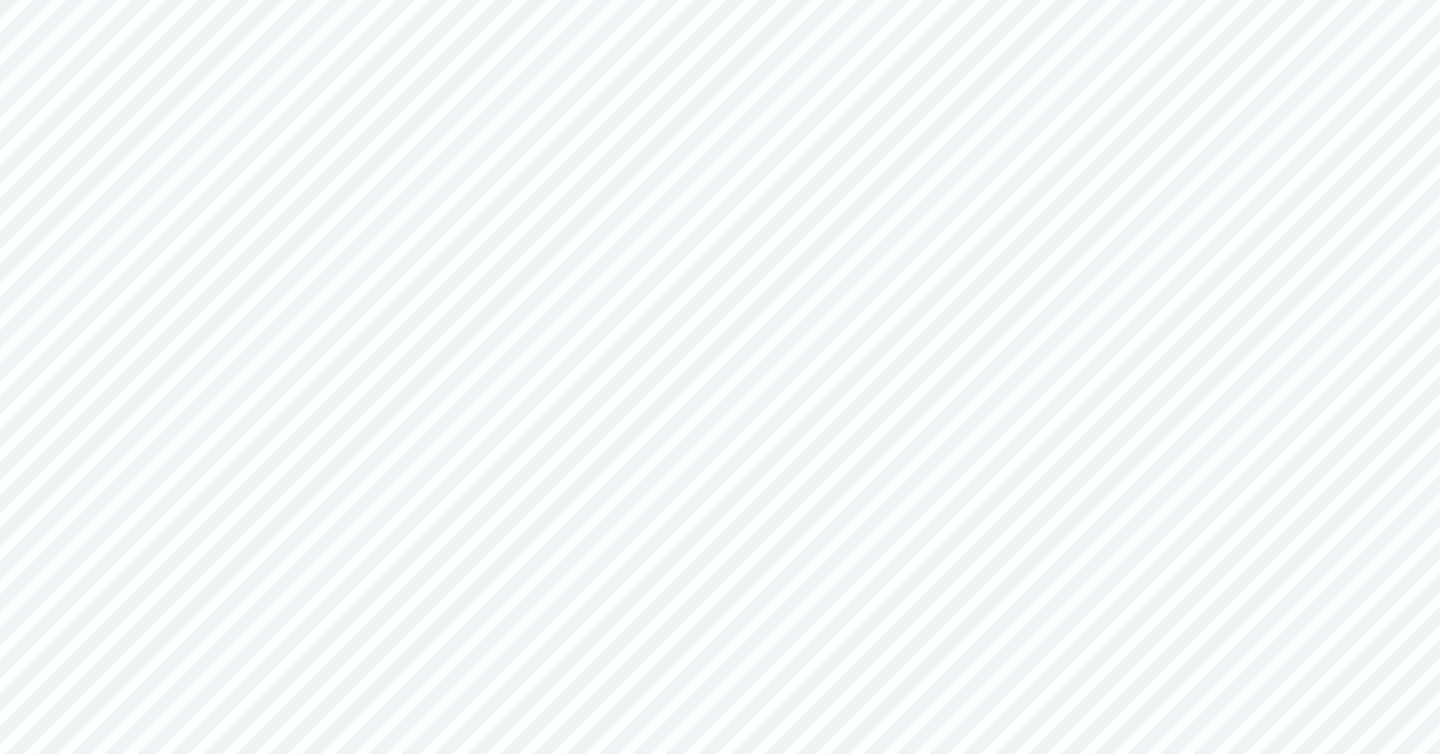 scroll, scrollTop: 0, scrollLeft: 0, axis: both 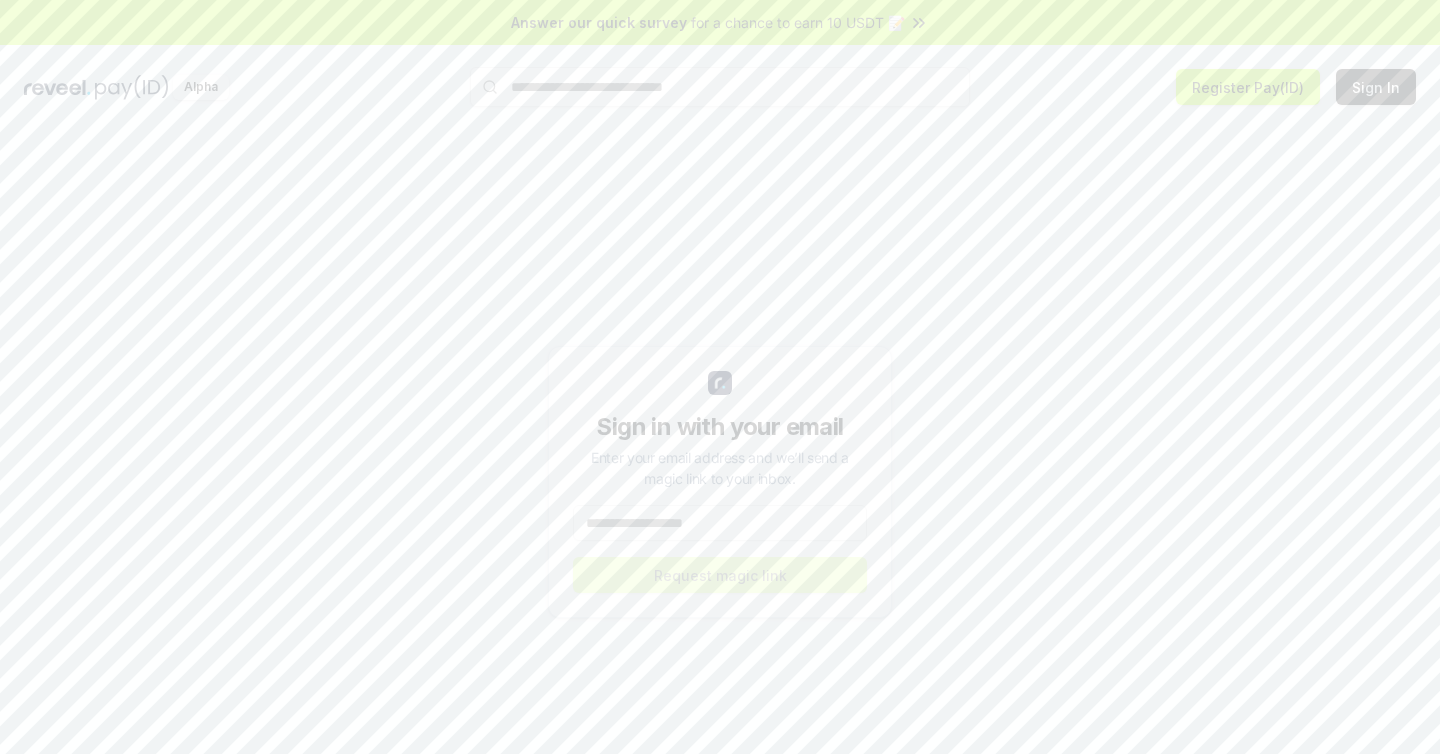 click at bounding box center [720, 523] 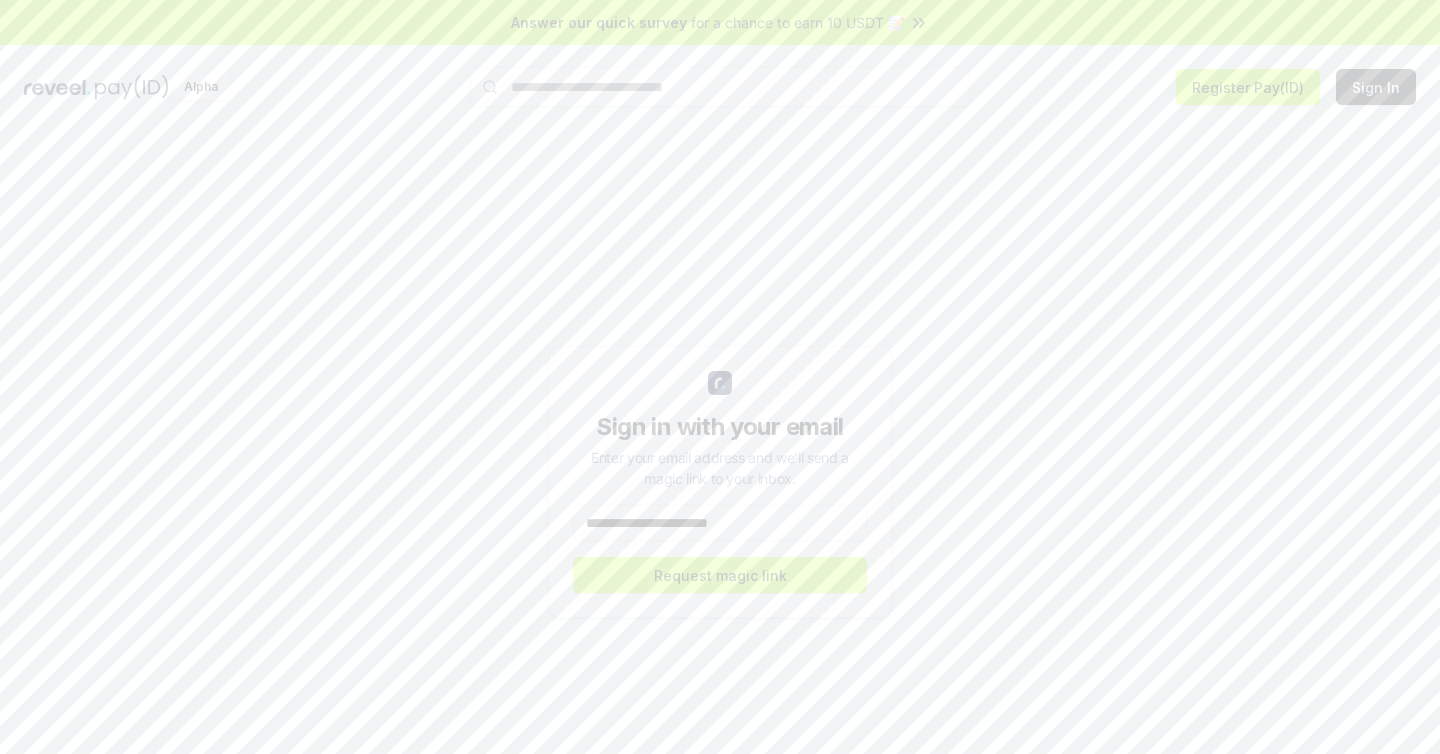 type on "**********" 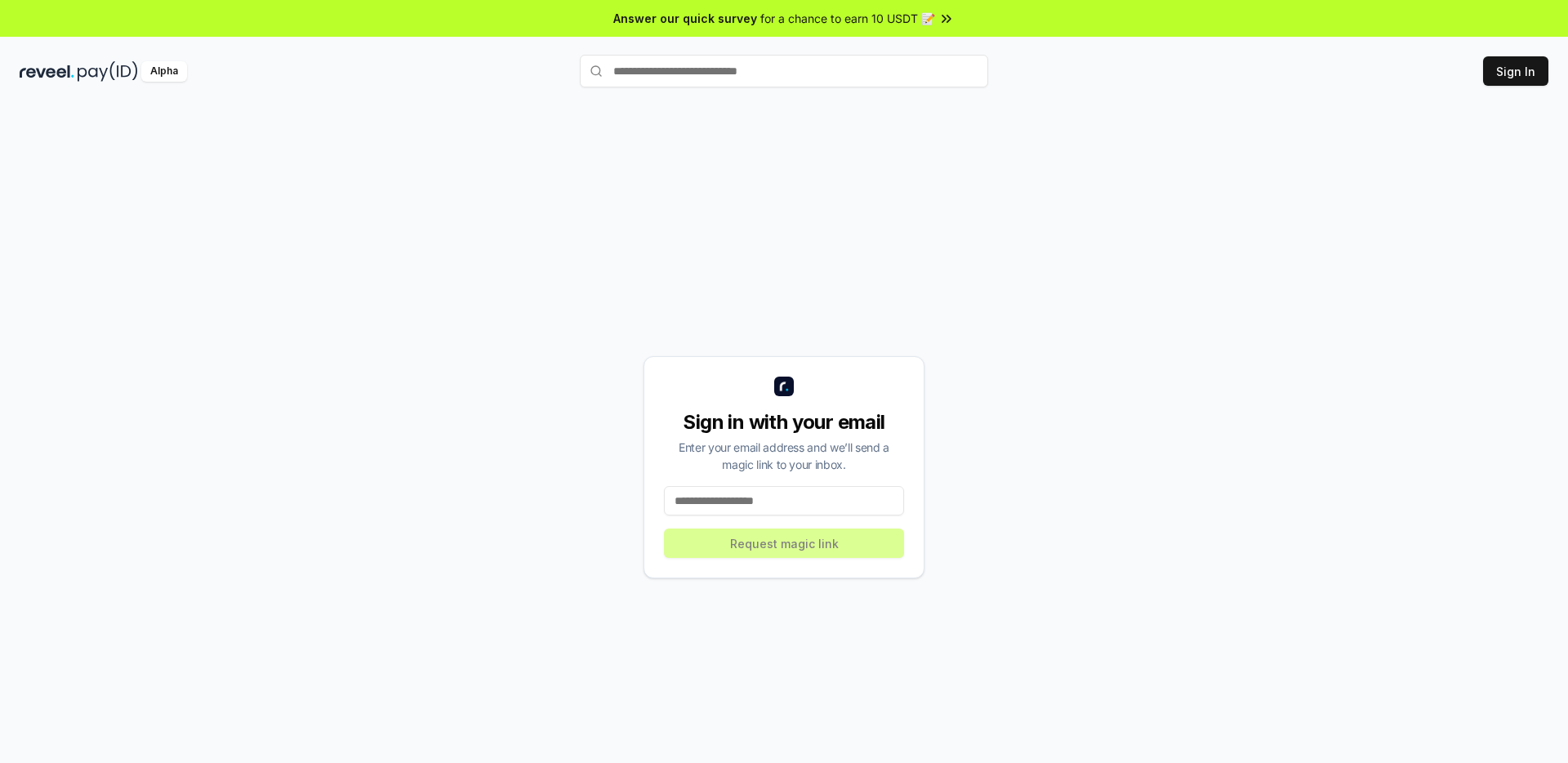 scroll, scrollTop: 0, scrollLeft: 0, axis: both 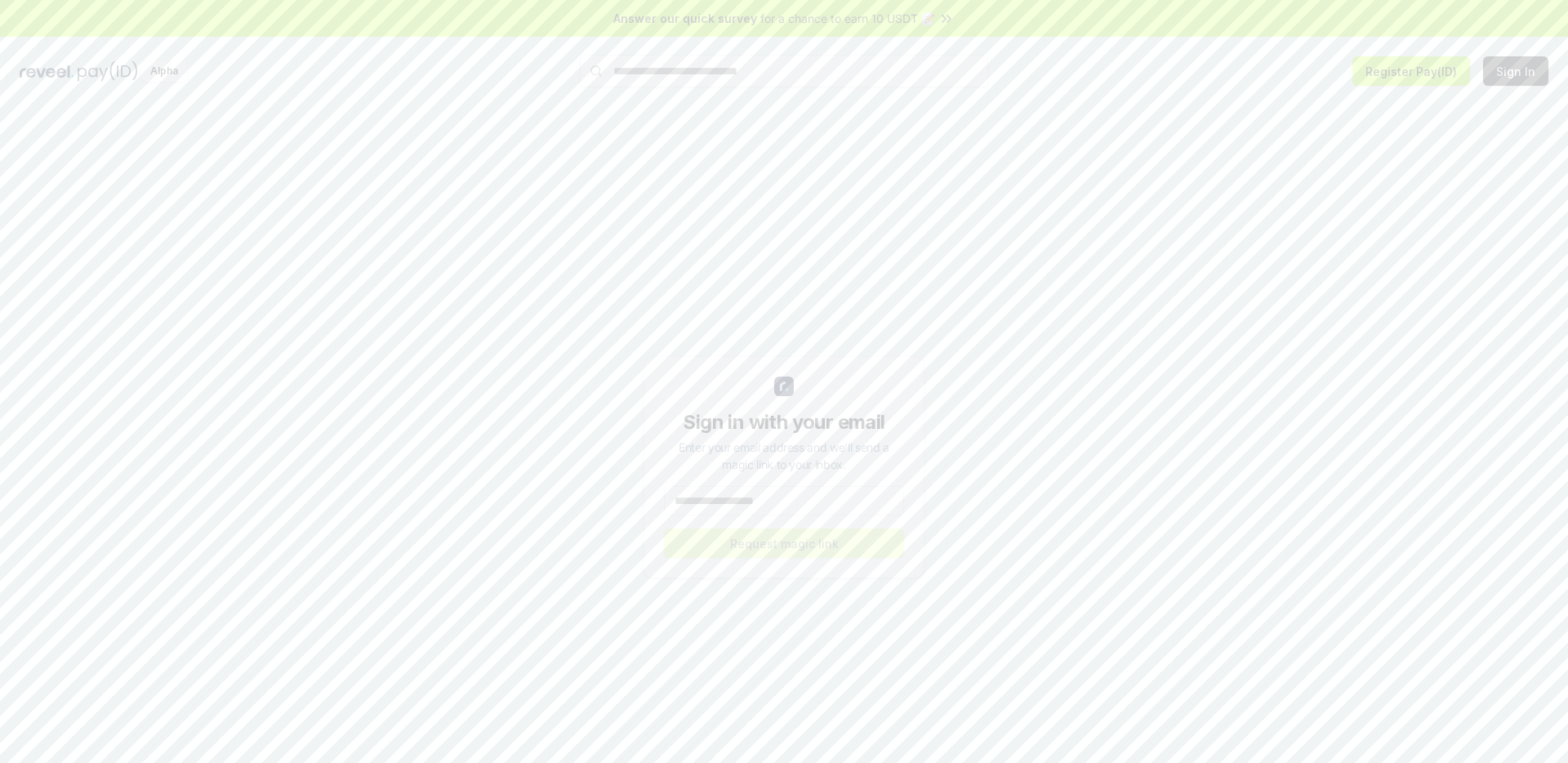 click at bounding box center [784, 501] 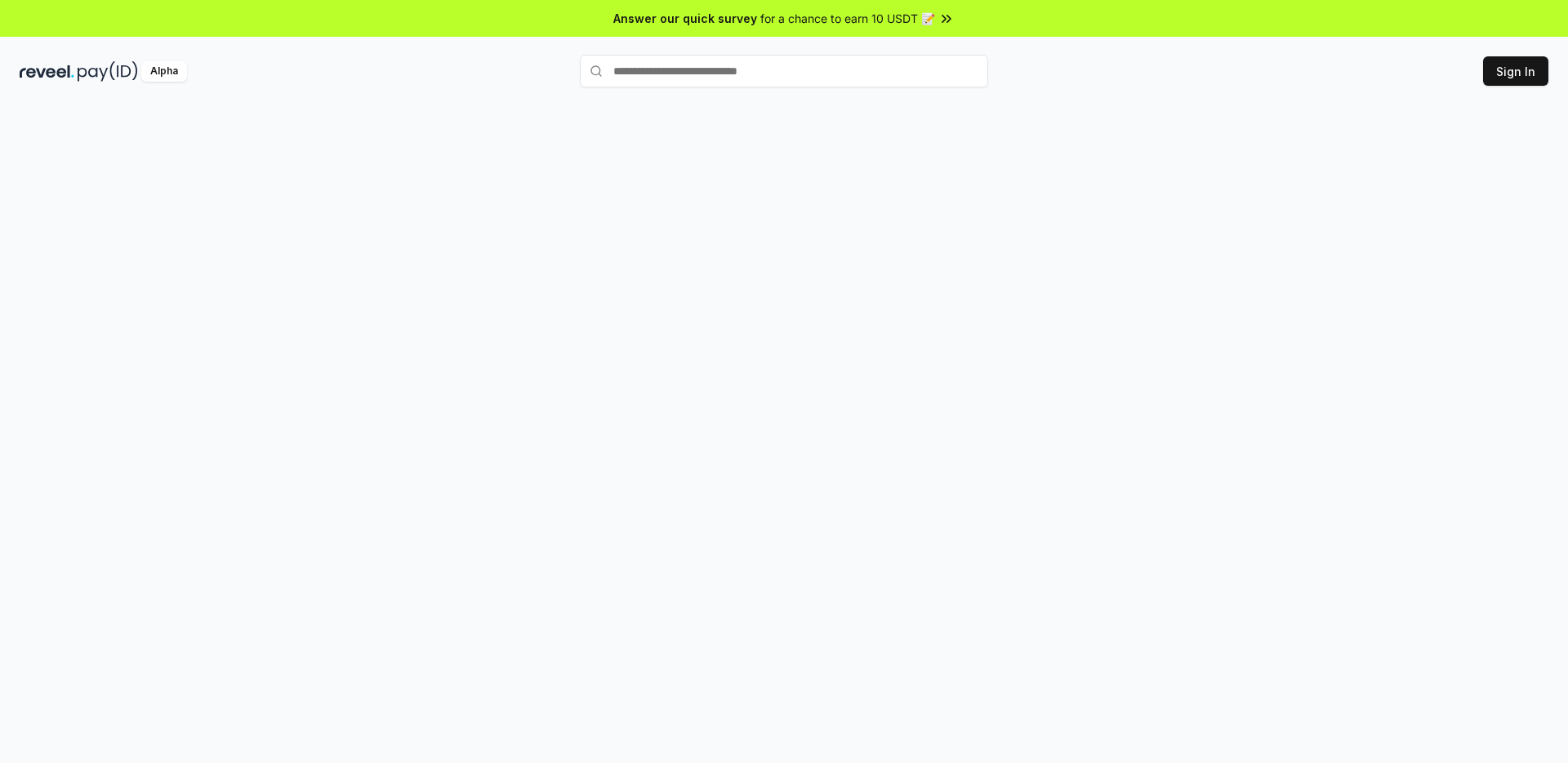 scroll, scrollTop: 0, scrollLeft: 0, axis: both 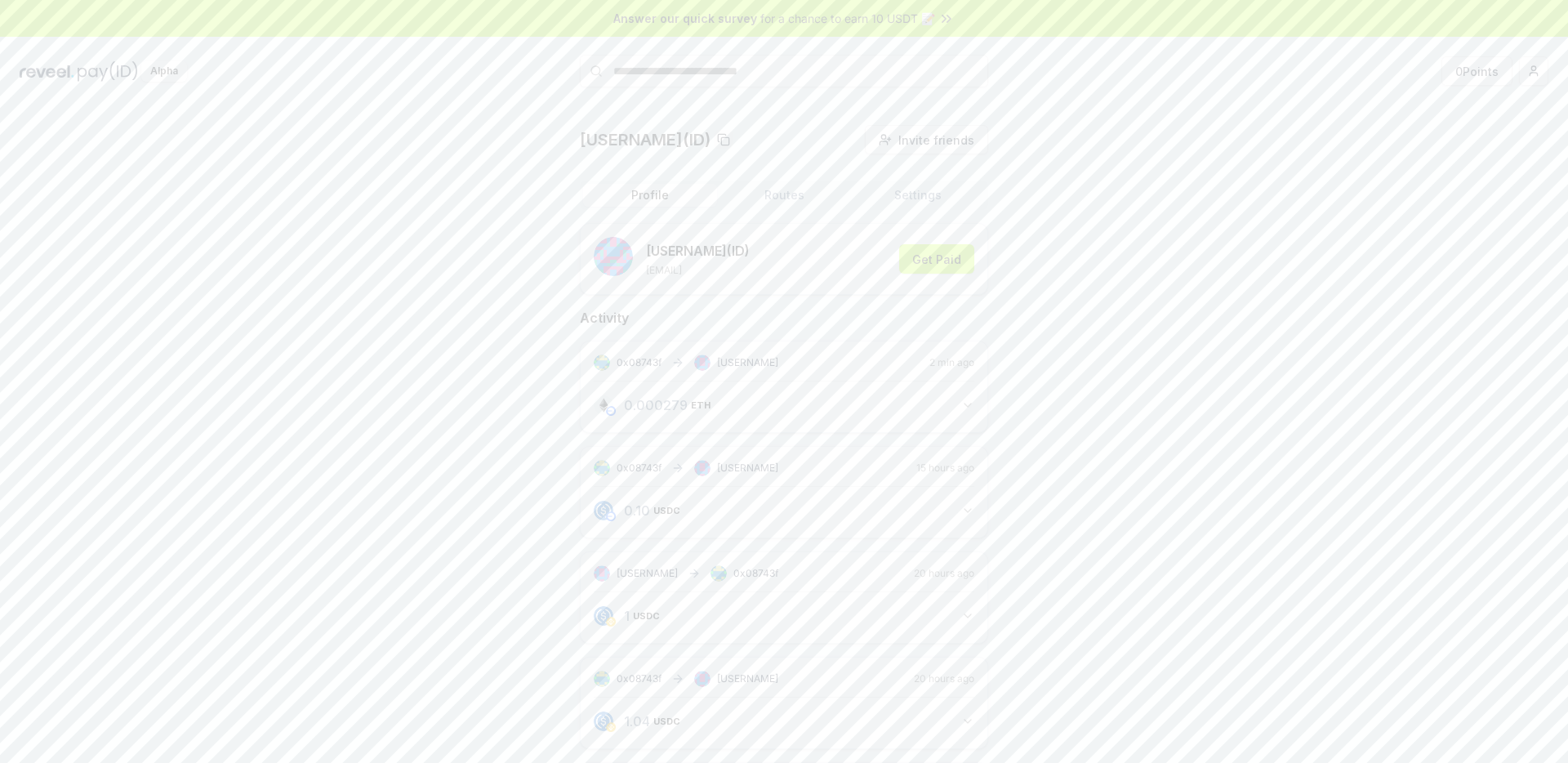 click on "0x08743f andreereva15 2 min ago 0.000279 ETH 0.000279 ETH" at bounding box center [784, 386] 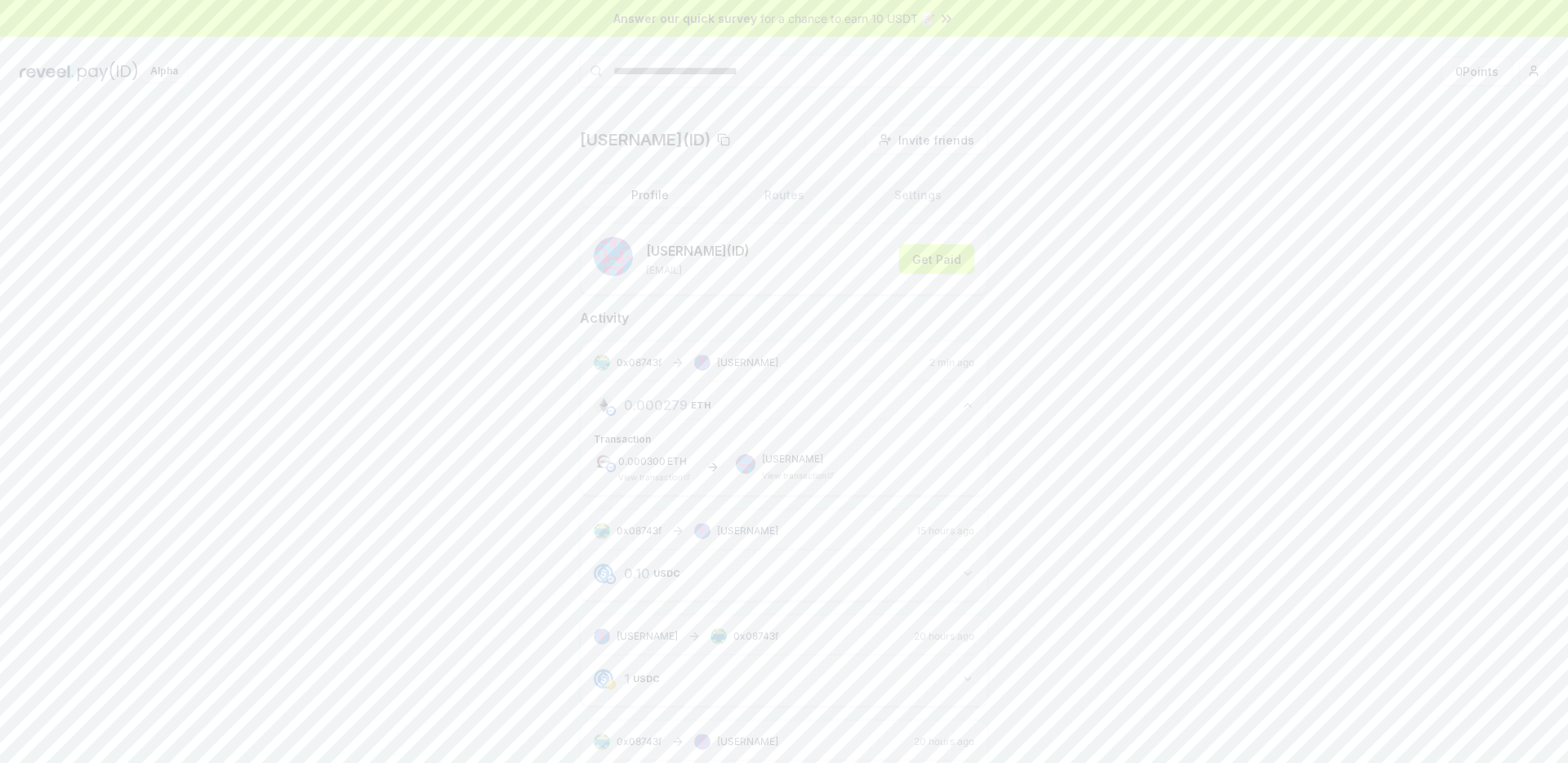 click 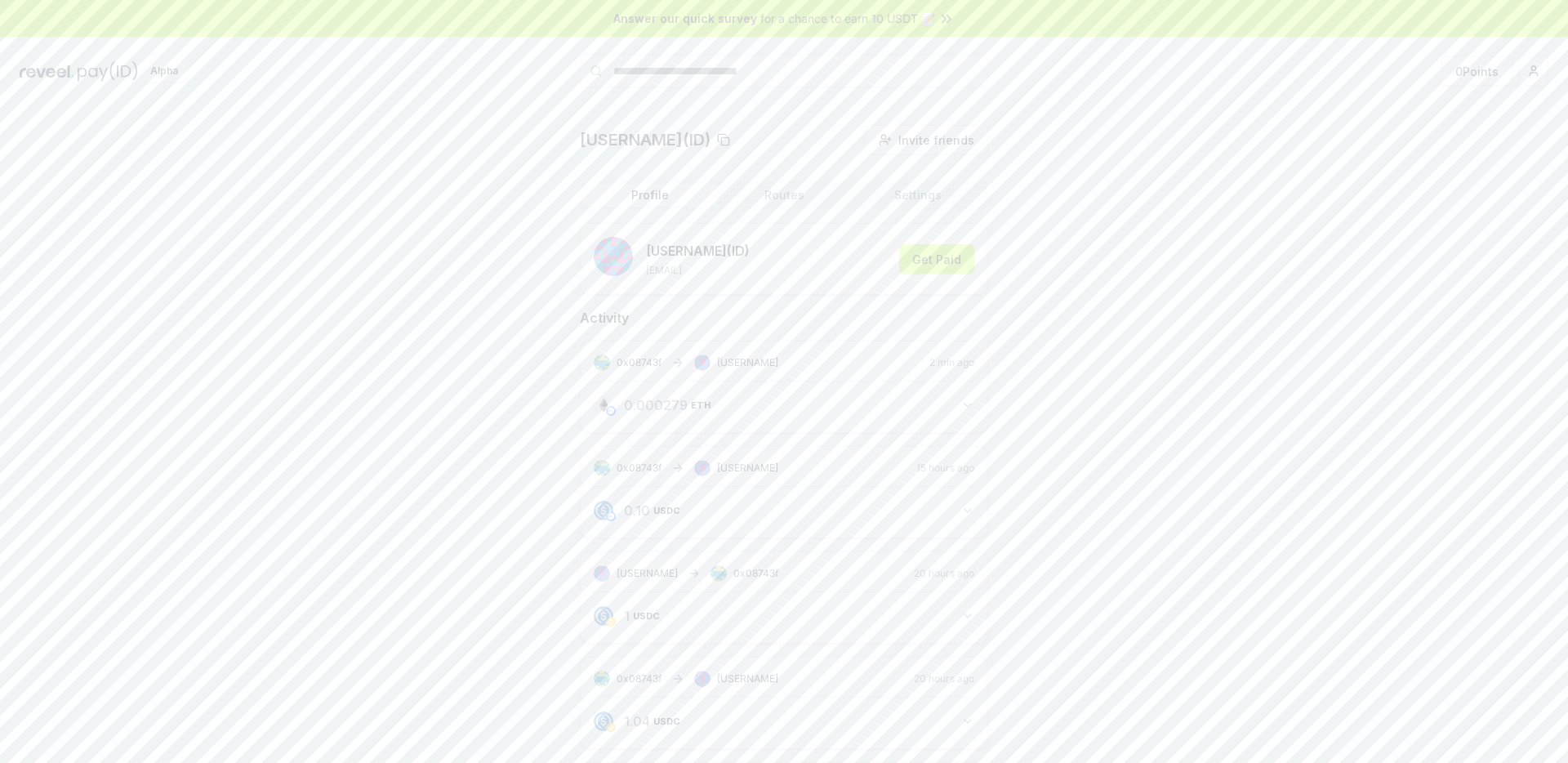 click on "0.000279 ETH 0.000279 ETH" at bounding box center (784, 405) 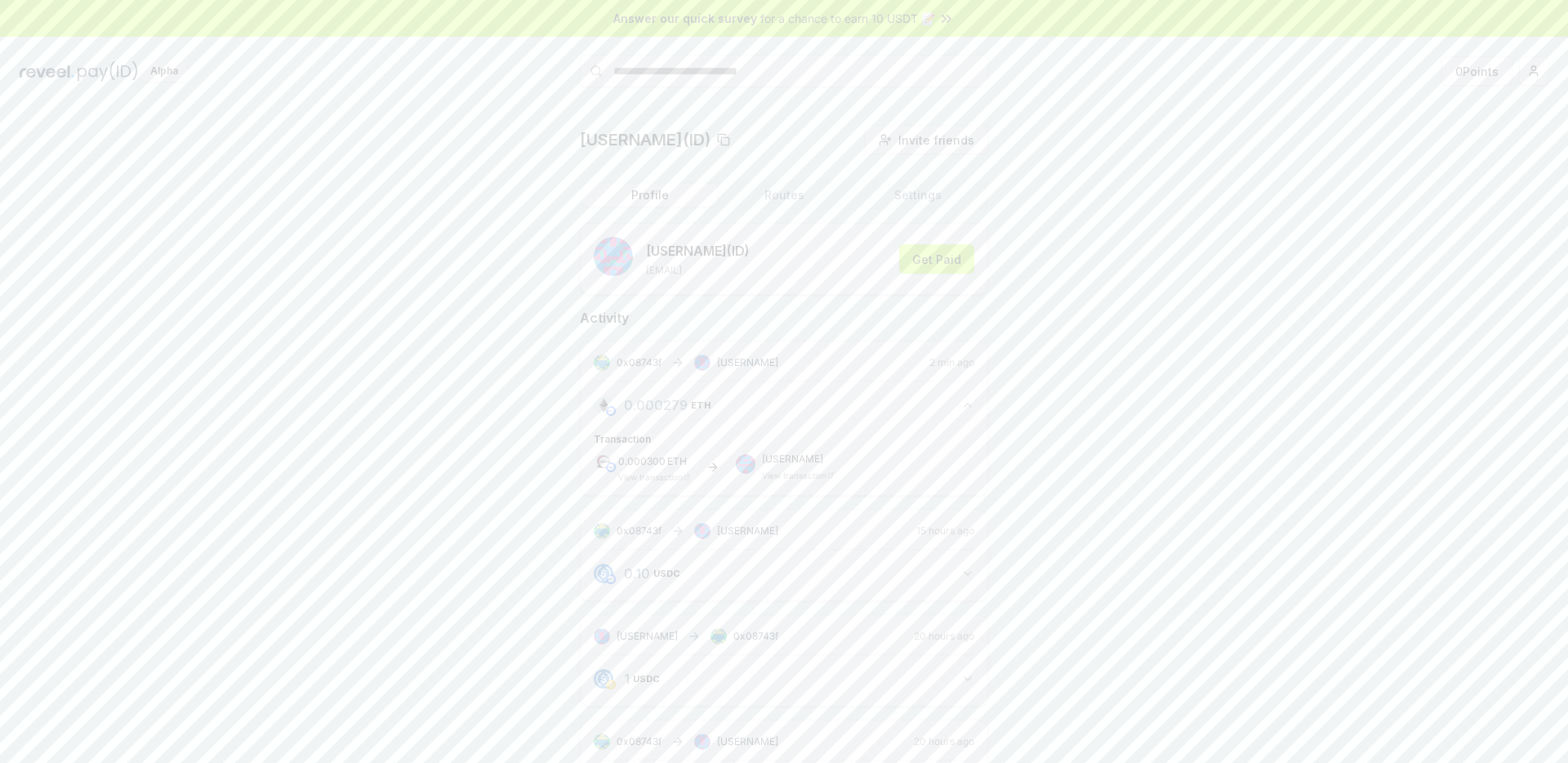 click on "View transaction" at bounding box center [650, 477] 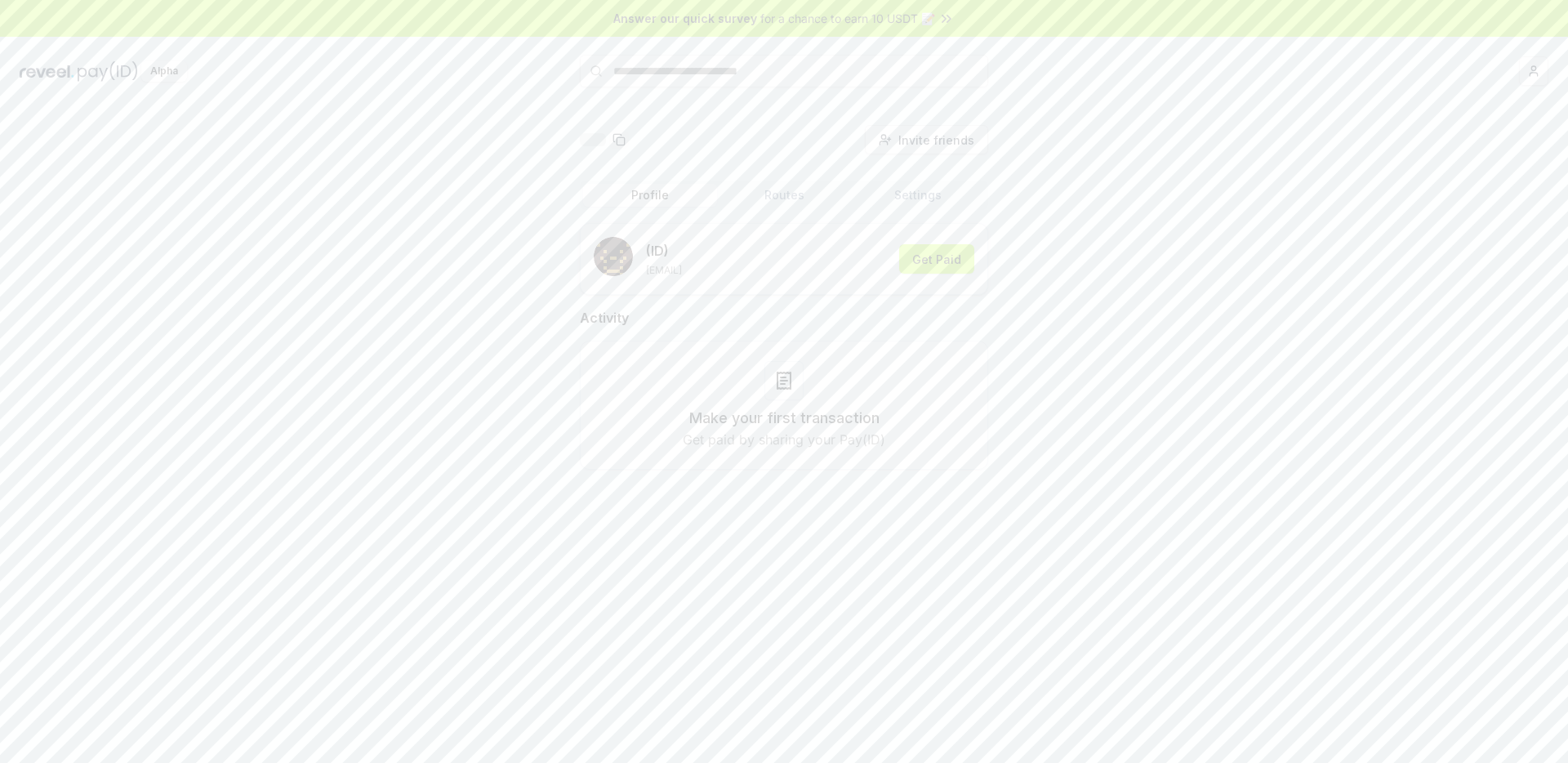 scroll, scrollTop: 0, scrollLeft: 0, axis: both 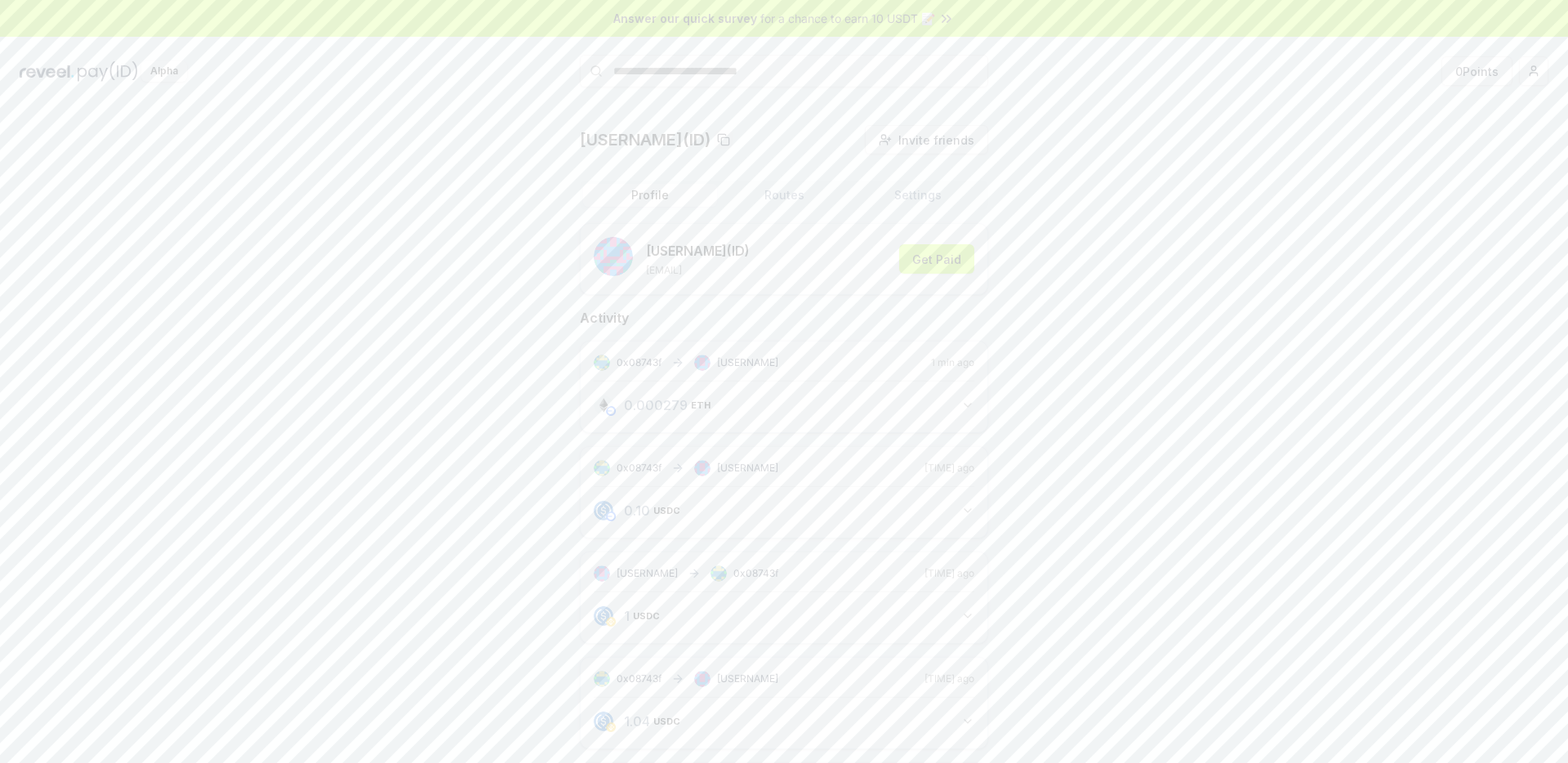 click on "[HEX] [USERNAME] [TIME] ago [NUMBER] [CURRENCY] [NUMBER] [CURRENCY]" at bounding box center [784, 492] 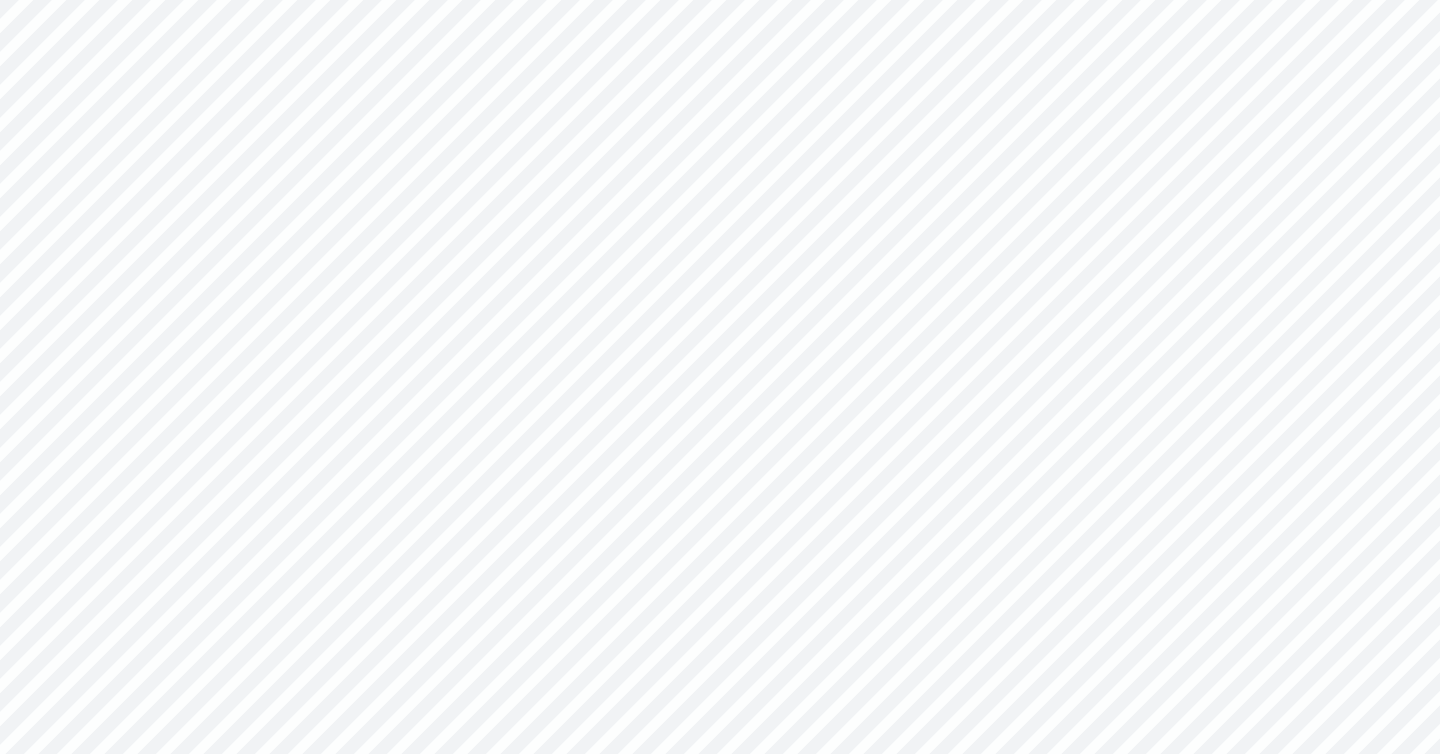 scroll, scrollTop: 0, scrollLeft: 0, axis: both 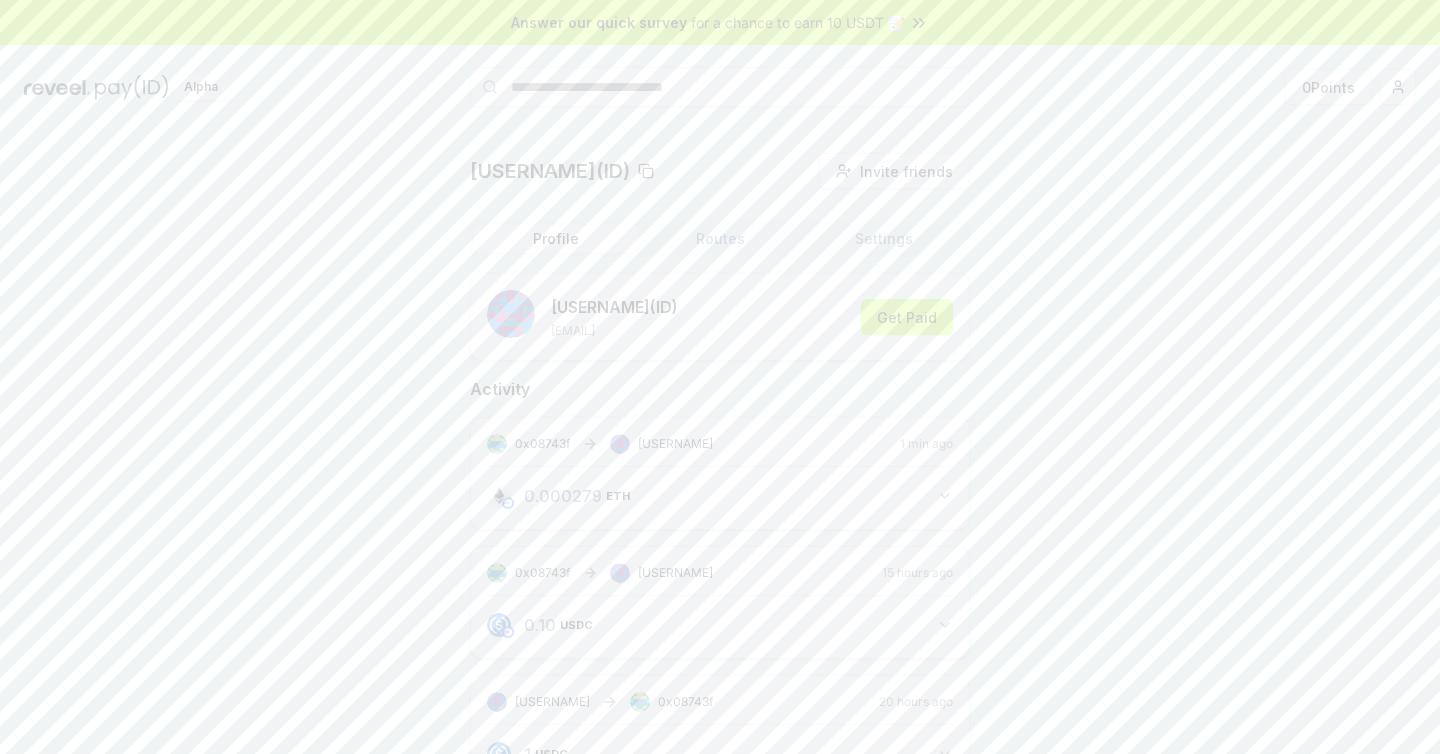 click on "[USERNAME](ID) Invite friends Invite Profile Routes Settings [USERNAME] (ID) [EMAIL] Get Paid Activity 0x08743f [USERNAME] 1 min ago 0.000279 ETH 0.000279 ETH 0x08743f [USERNAME] 15 hours ago 0.10 USDC 0.1 USDC [USERNAME] 0x08743f [USERNAME] 20 hours ago 1 USDC 1 USDC 0x08743f [USERNAME] 20 hours ago 1.04 USDC 1.039155 USDC 0x08743f [USERNAME] 20 hours ago 0.001304 BNB 0.001304 BNB" at bounding box center [720, 615] 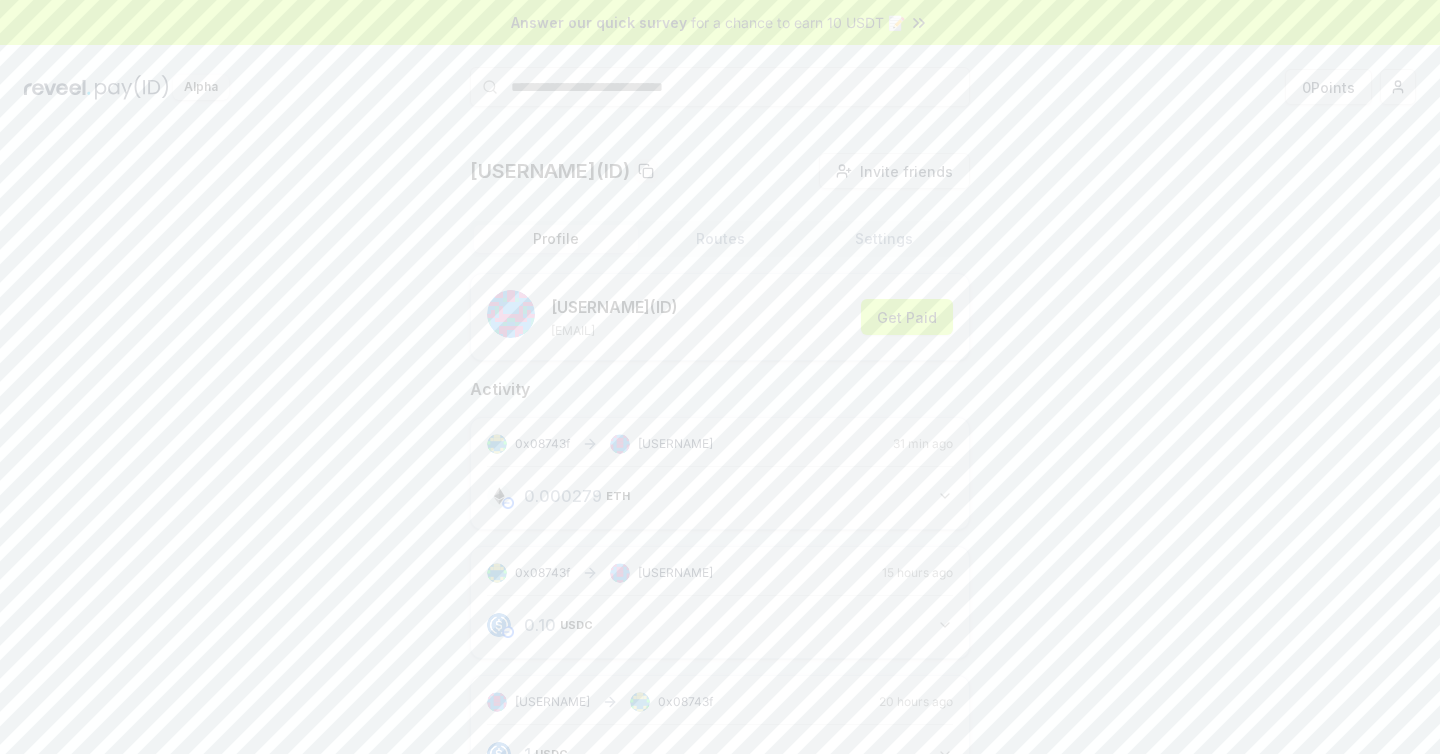 click on "andreereva15(ID) Invite friends Invite Profile Routes Settings andreereva15 (ID) andreereva15@outlook.com Get Paid Activity 0x08743f andreereva15 31 min ago 0.000279 ETH 0.000279 ETH 0x08743f andreereva15 15 hours ago 0.10 USDC 0.1 USDC andreereva15 0x08743f 20 hours ago 1 USDC 1 USDC 0x08743f andreereva15 20 hours ago 1.04 USDC 1.039155 USDC 0x08743f andreereva15 20 hours ago 0.001304 BNB 0.001304 BNB" at bounding box center (720, 615) 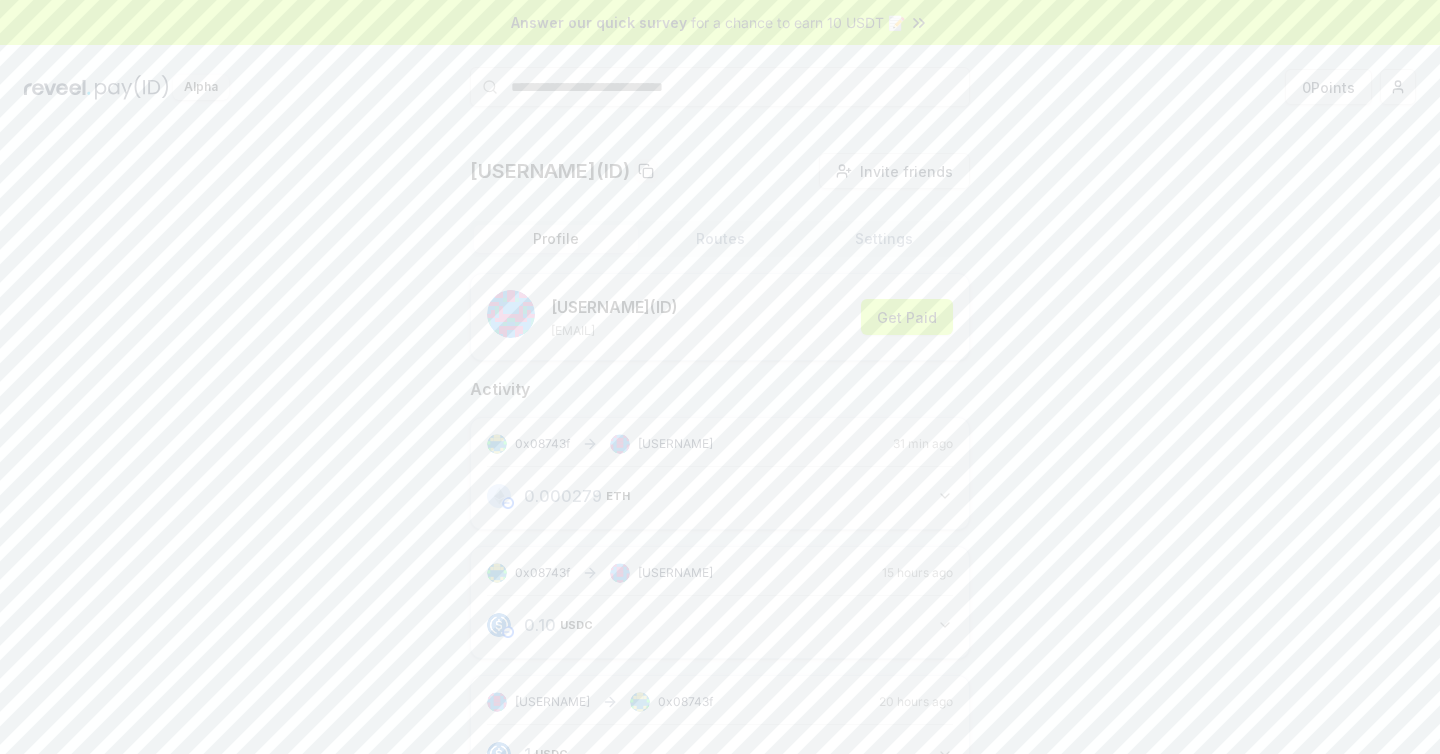 click on "andreereva15(ID) Invite friends Invite Profile Routes Settings andreereva15 (ID) andreereva15@outlook.com Get Paid Activity 0x08743f andreereva15 31 min ago 0.000279 ETH 0.000279 ETH 0x08743f andreereva15 15 hours ago 0.10 USDC 0.1 USDC andreereva15 0x08743f 20 hours ago 1 USDC 1 USDC 0x08743f andreereva15 20 hours ago 1.04 USDC 1.039155 USDC 0x08743f andreereva15 20 hours ago 0.001304 BNB 0.001304 BNB" at bounding box center (720, 615) 